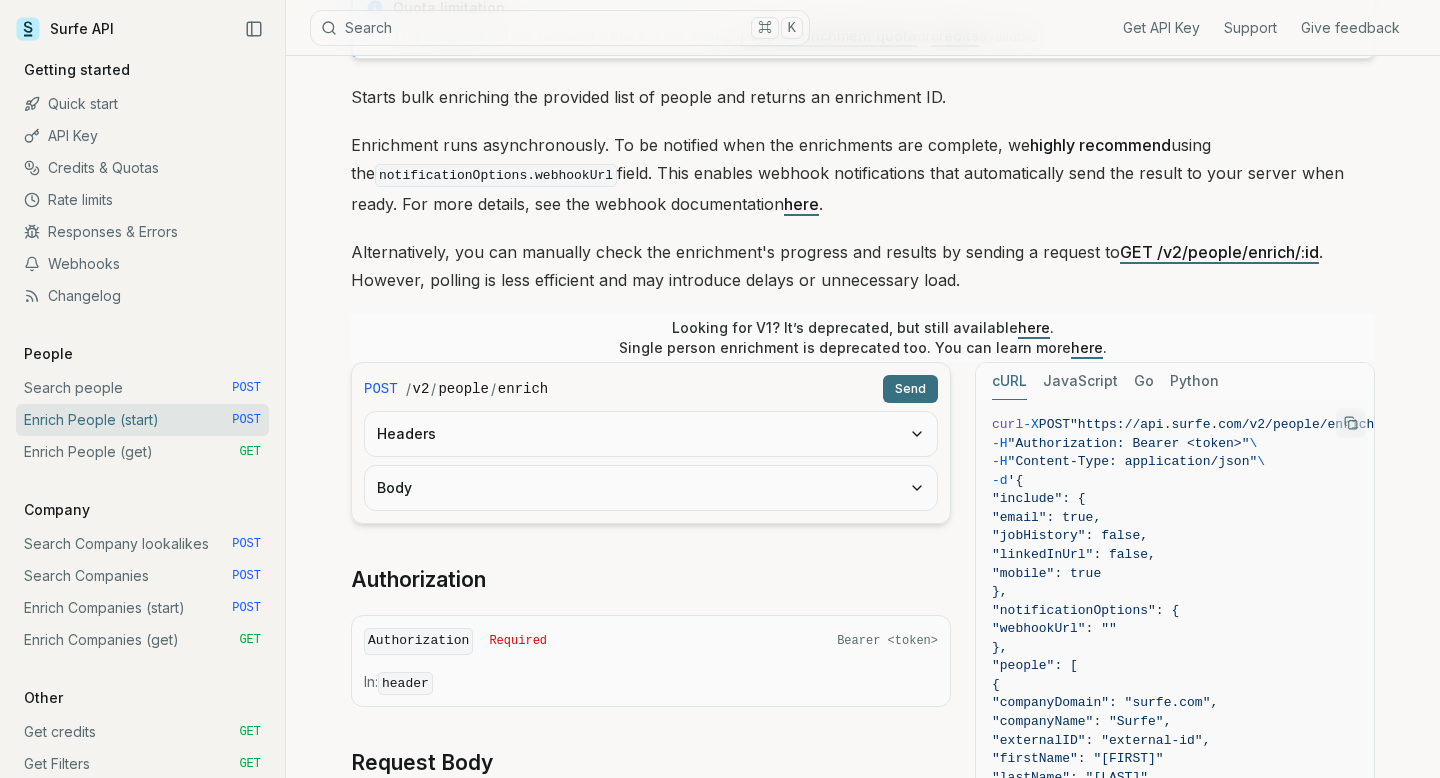 scroll, scrollTop: 208, scrollLeft: 0, axis: vertical 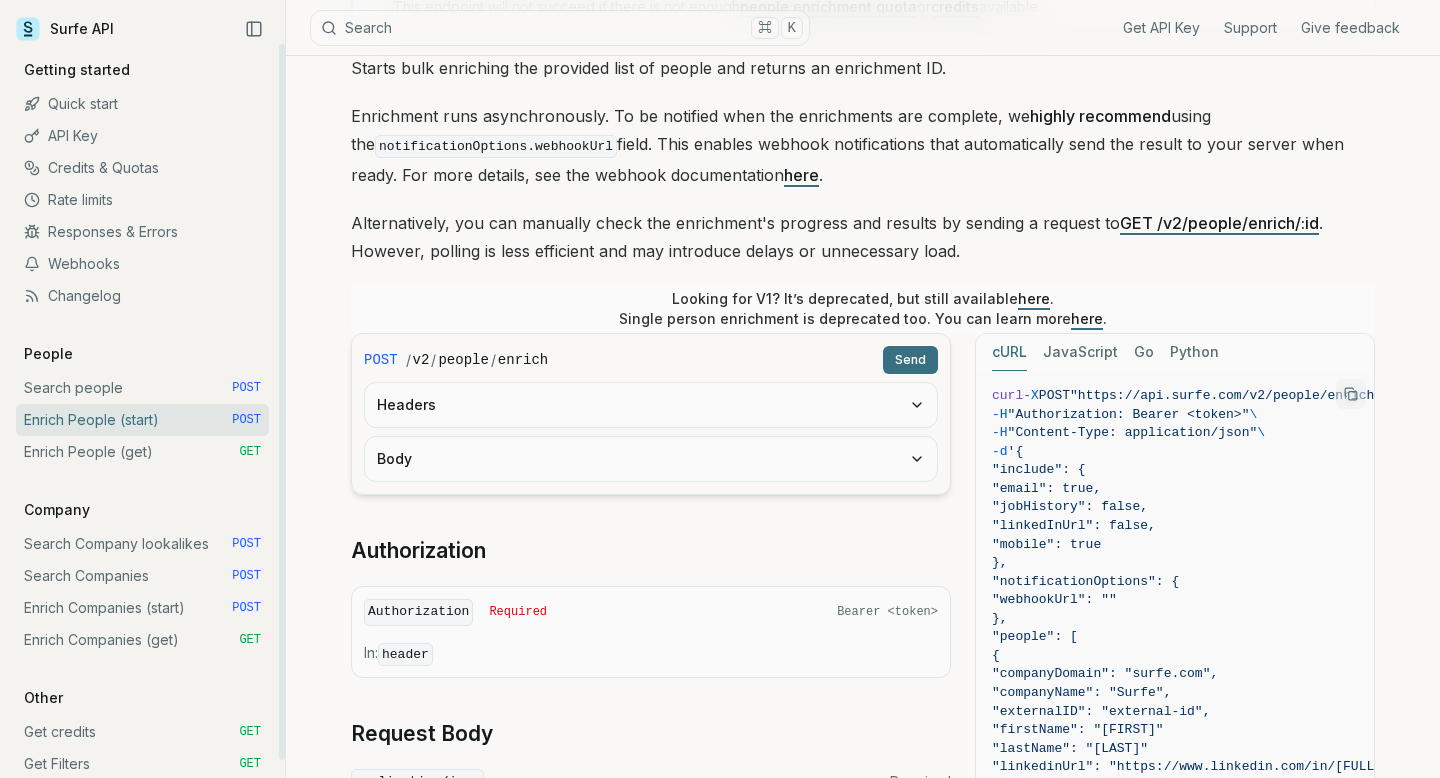 click on "Credits & Quotas" at bounding box center [142, 168] 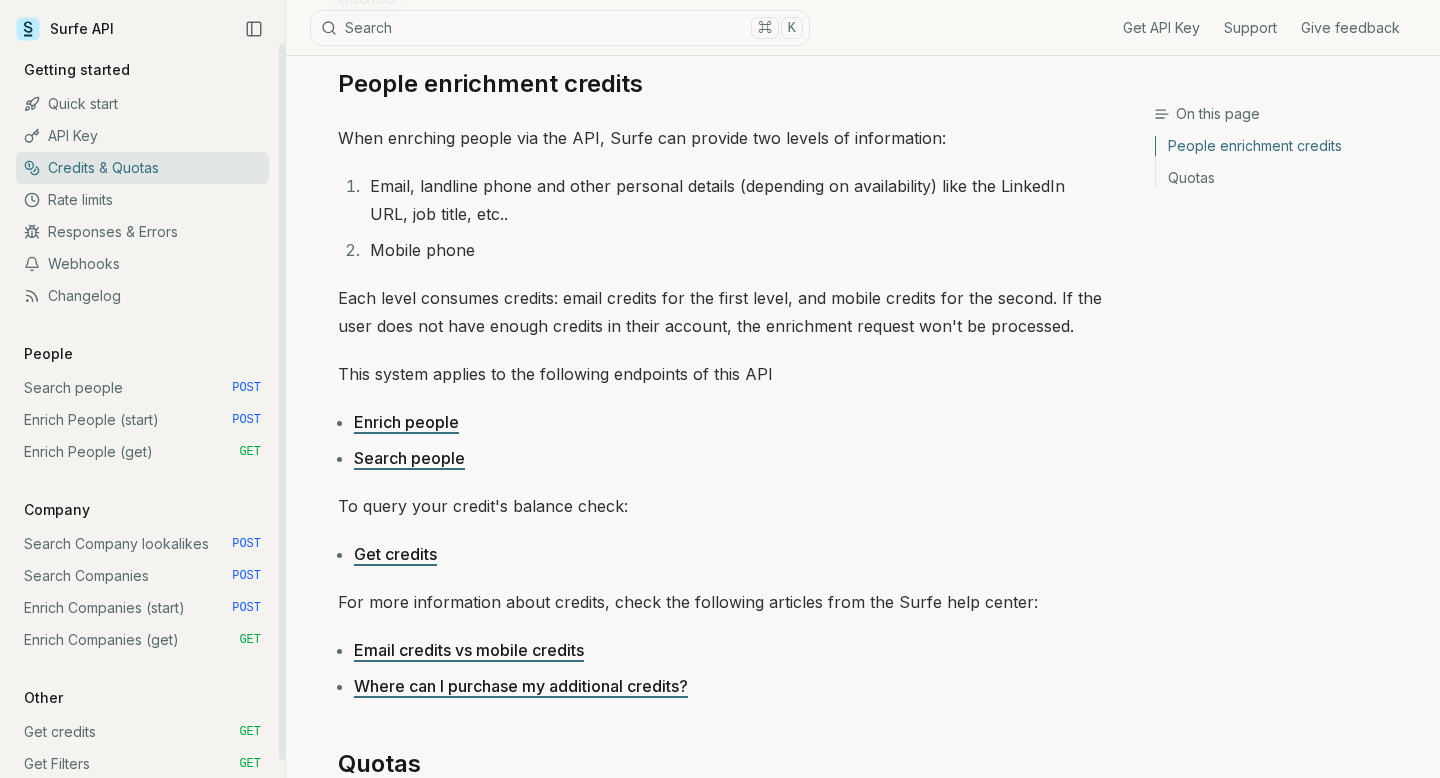 scroll, scrollTop: 0, scrollLeft: 0, axis: both 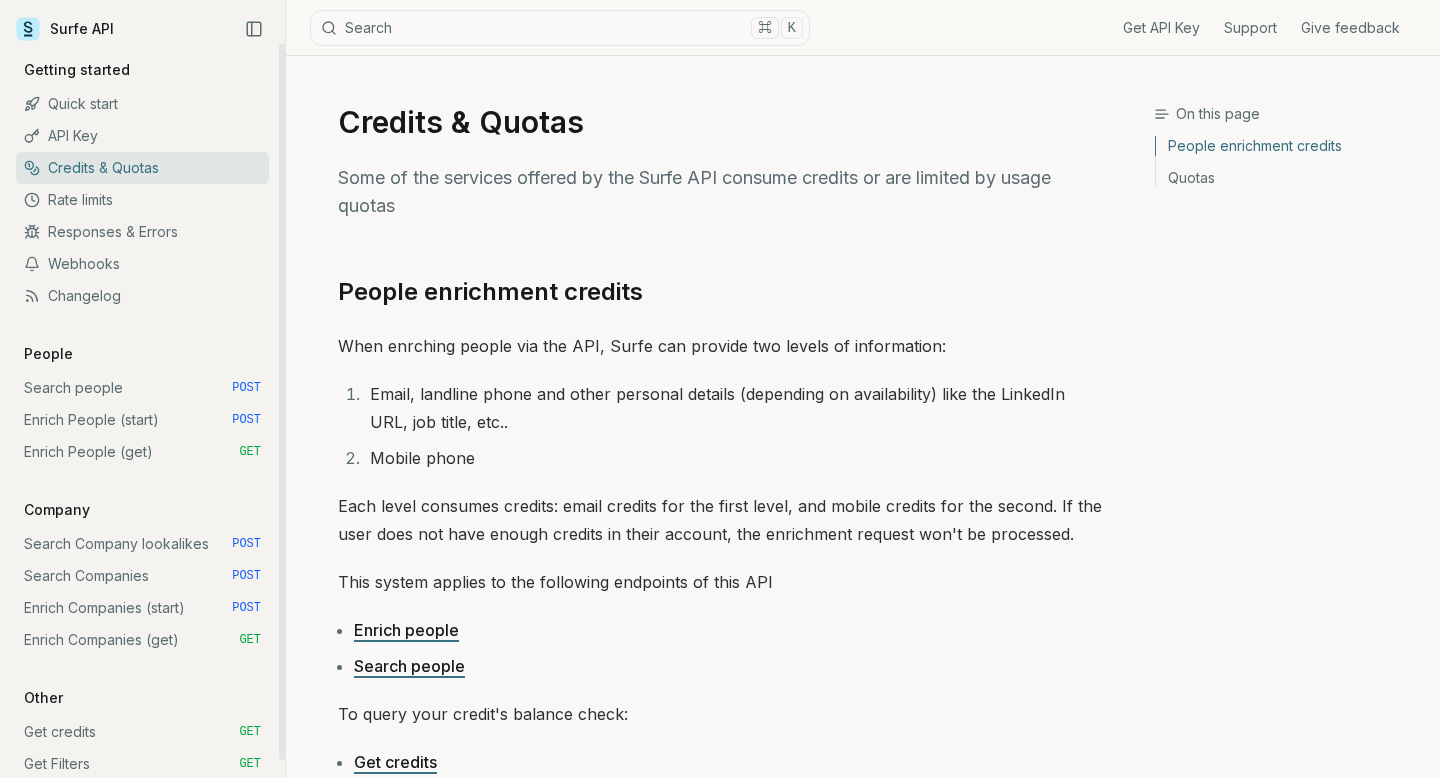 click on "Rate limits" at bounding box center (142, 200) 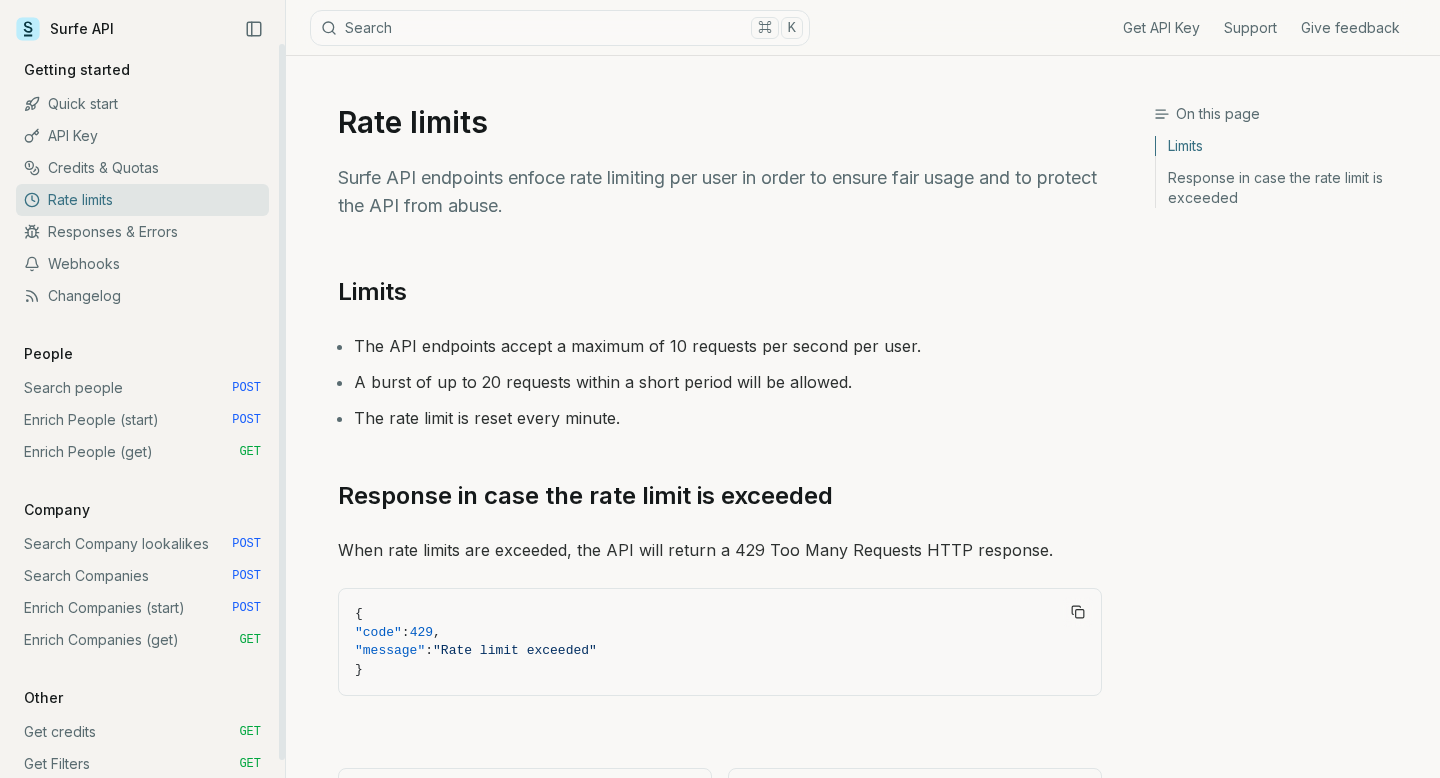 click on "Responses & Errors" at bounding box center [142, 232] 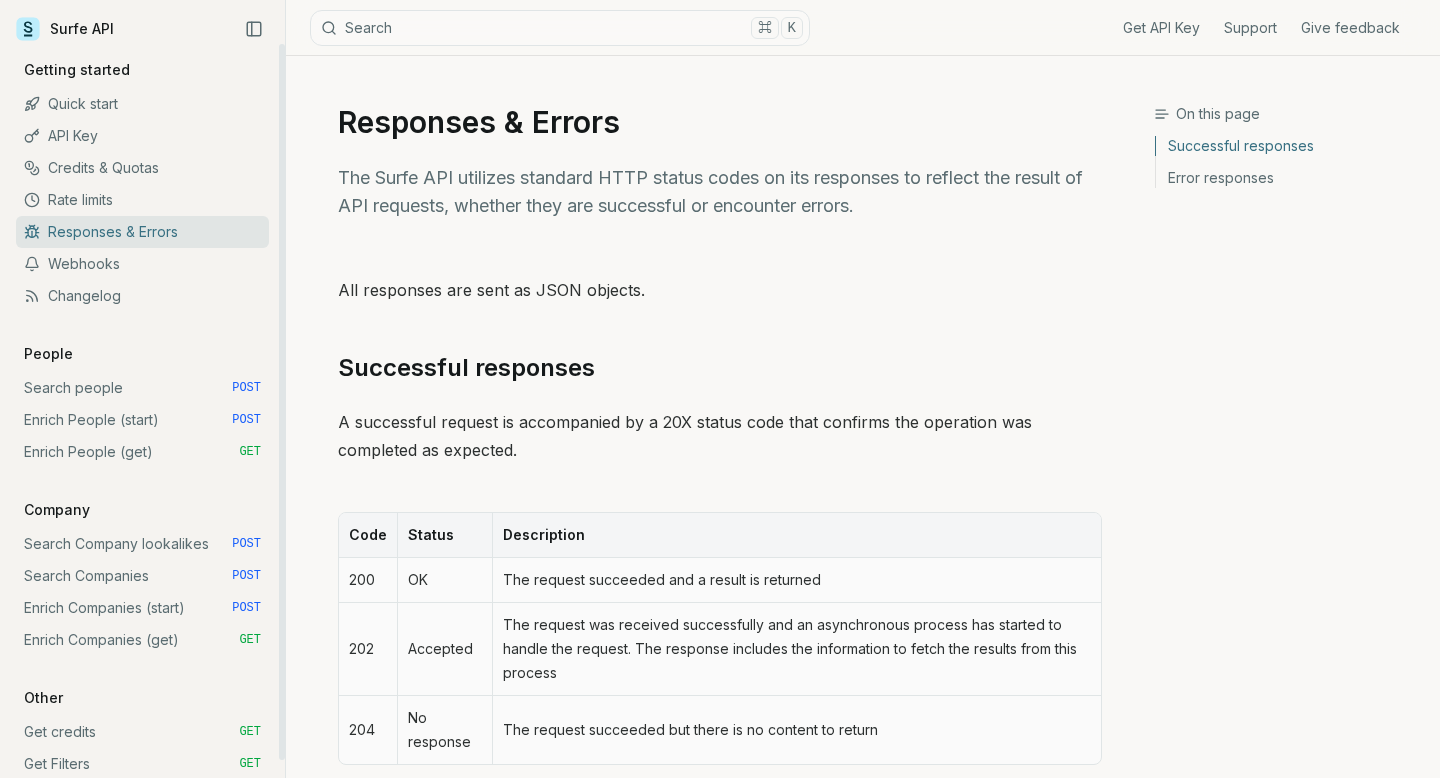 click on "Responses & Errors" at bounding box center [142, 232] 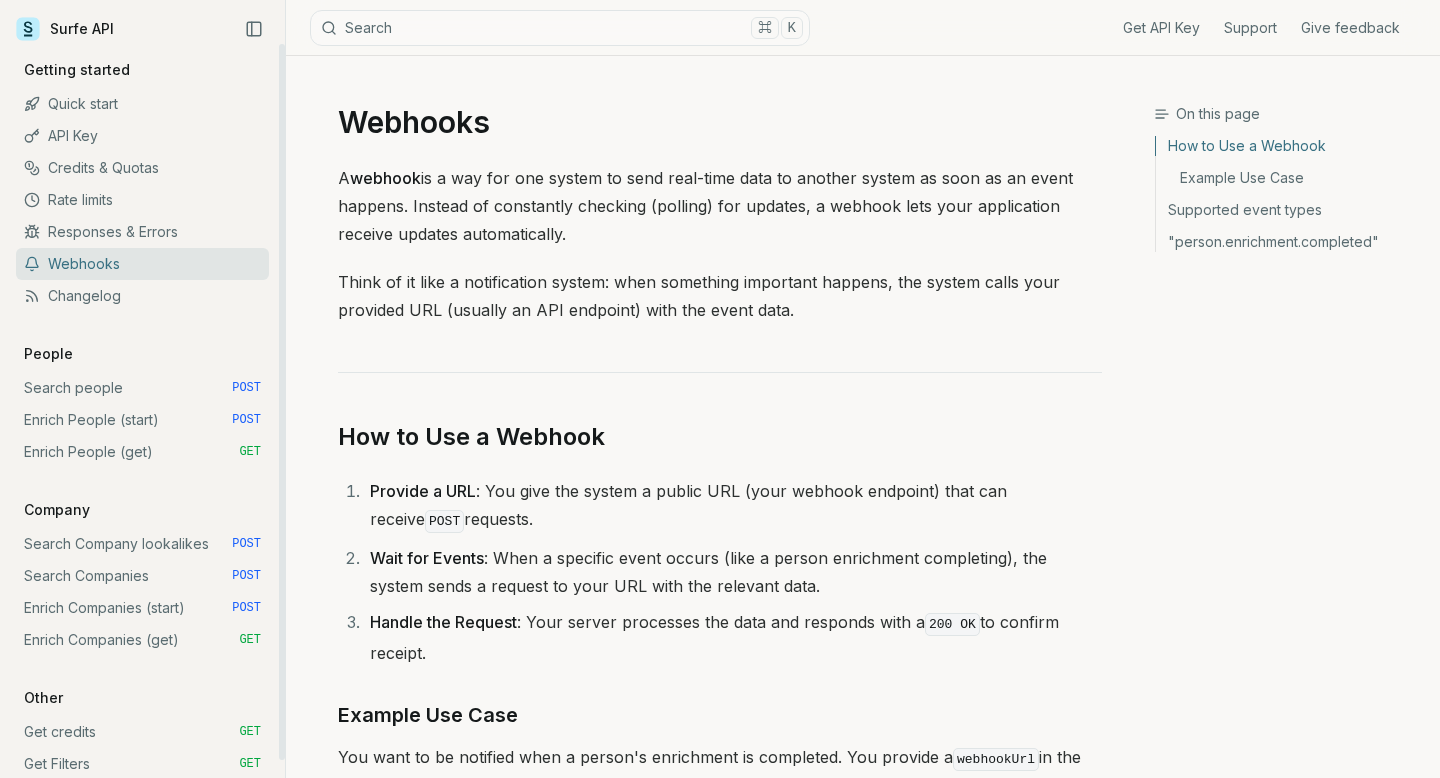 click on "Quick start" at bounding box center (142, 104) 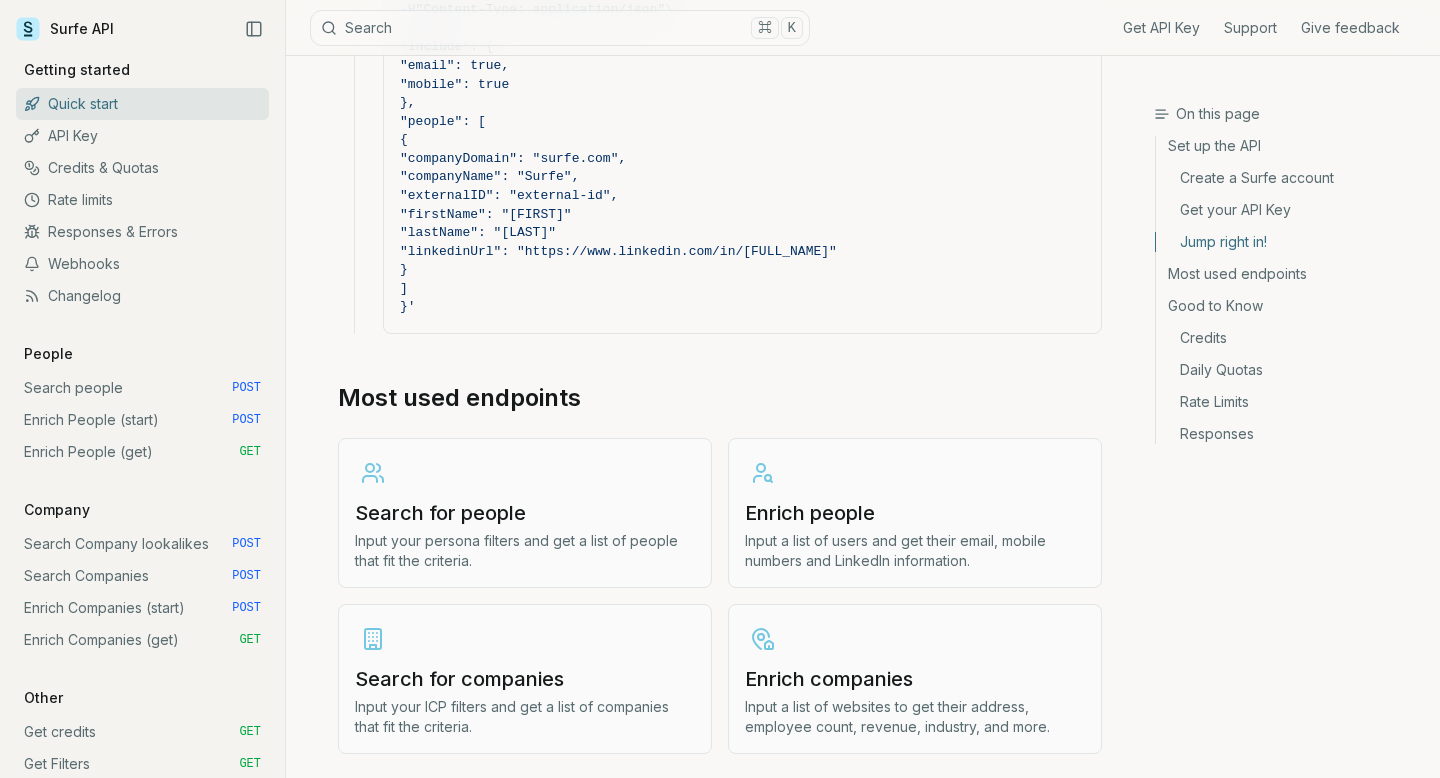 scroll, scrollTop: 2237, scrollLeft: 0, axis: vertical 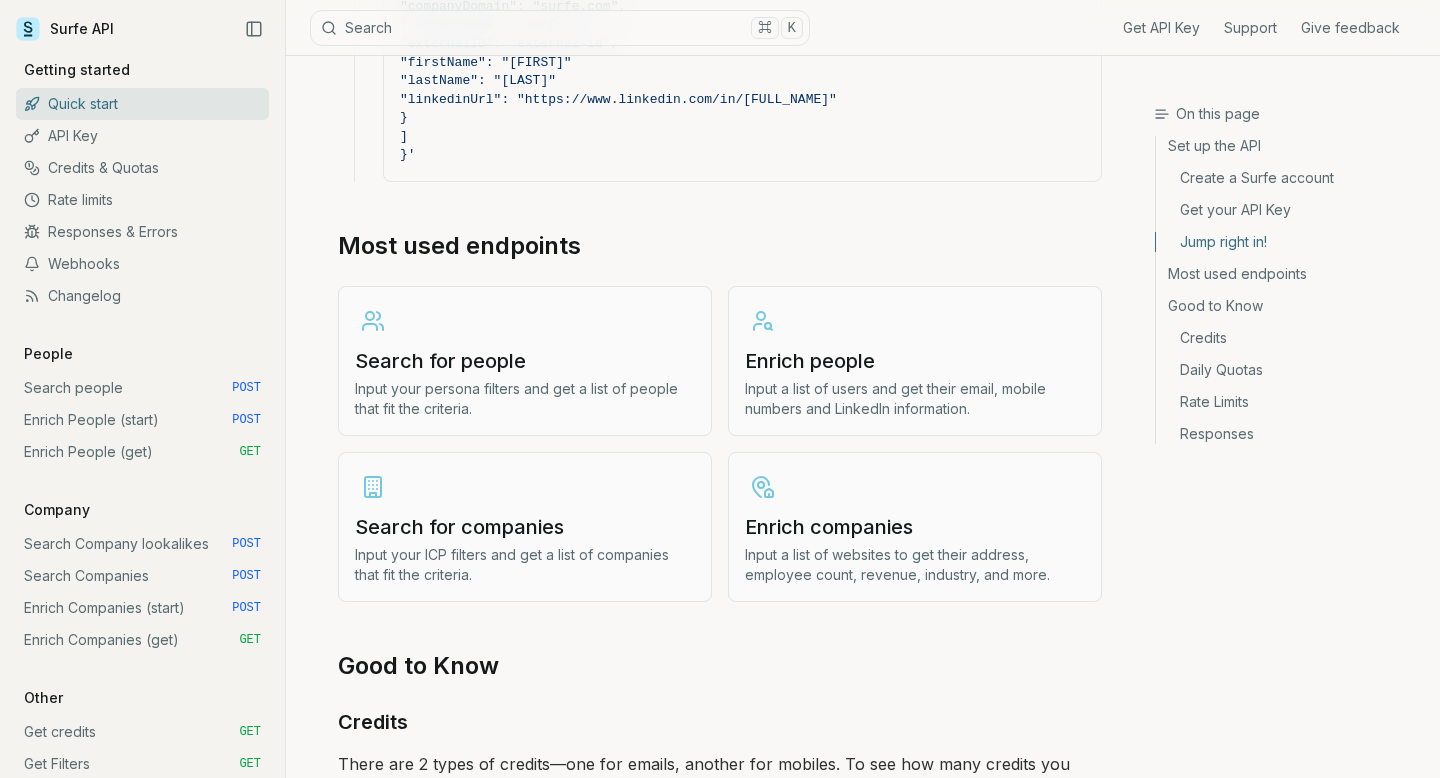 click on "Search for people Input your persona filters and get a list of people that fit the criteria." at bounding box center (525, 361) 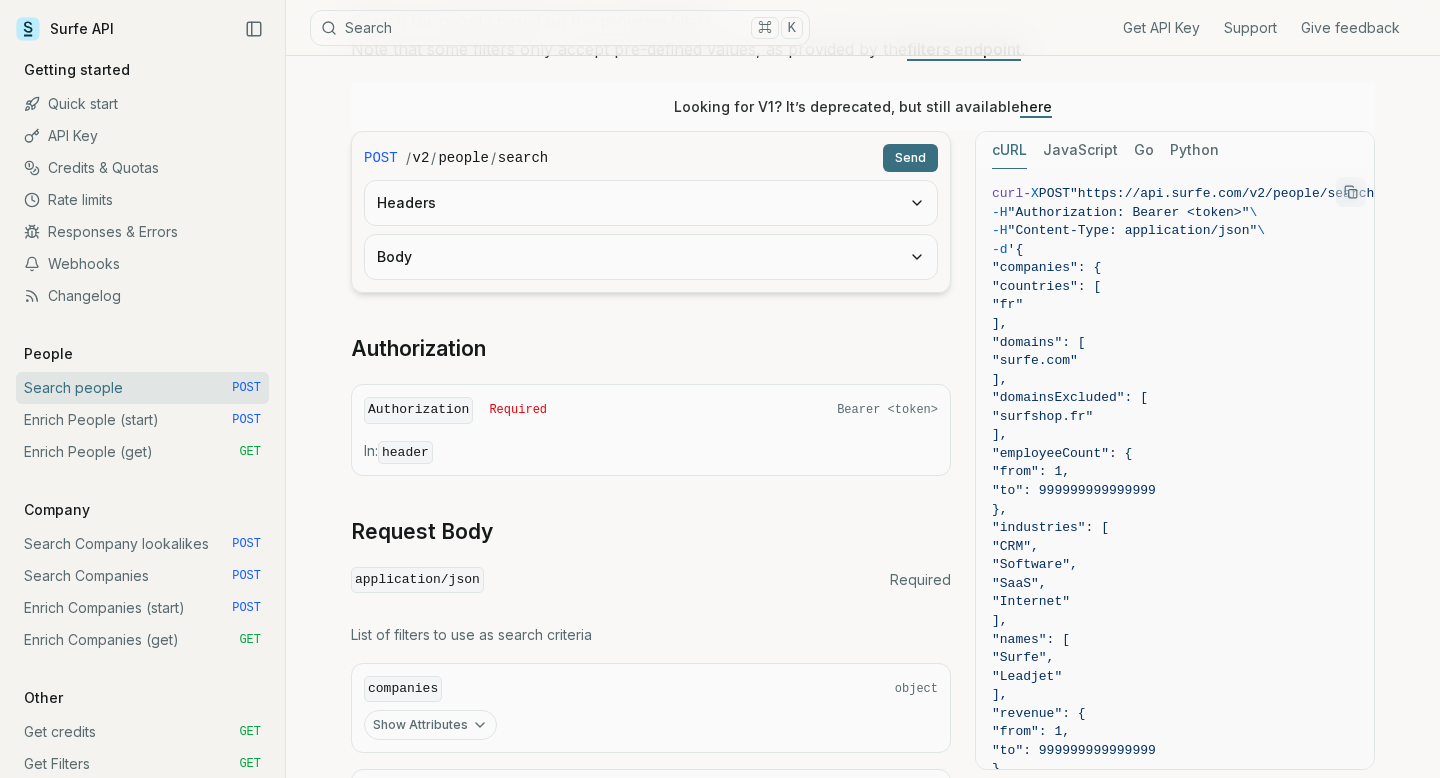 scroll, scrollTop: 285, scrollLeft: 0, axis: vertical 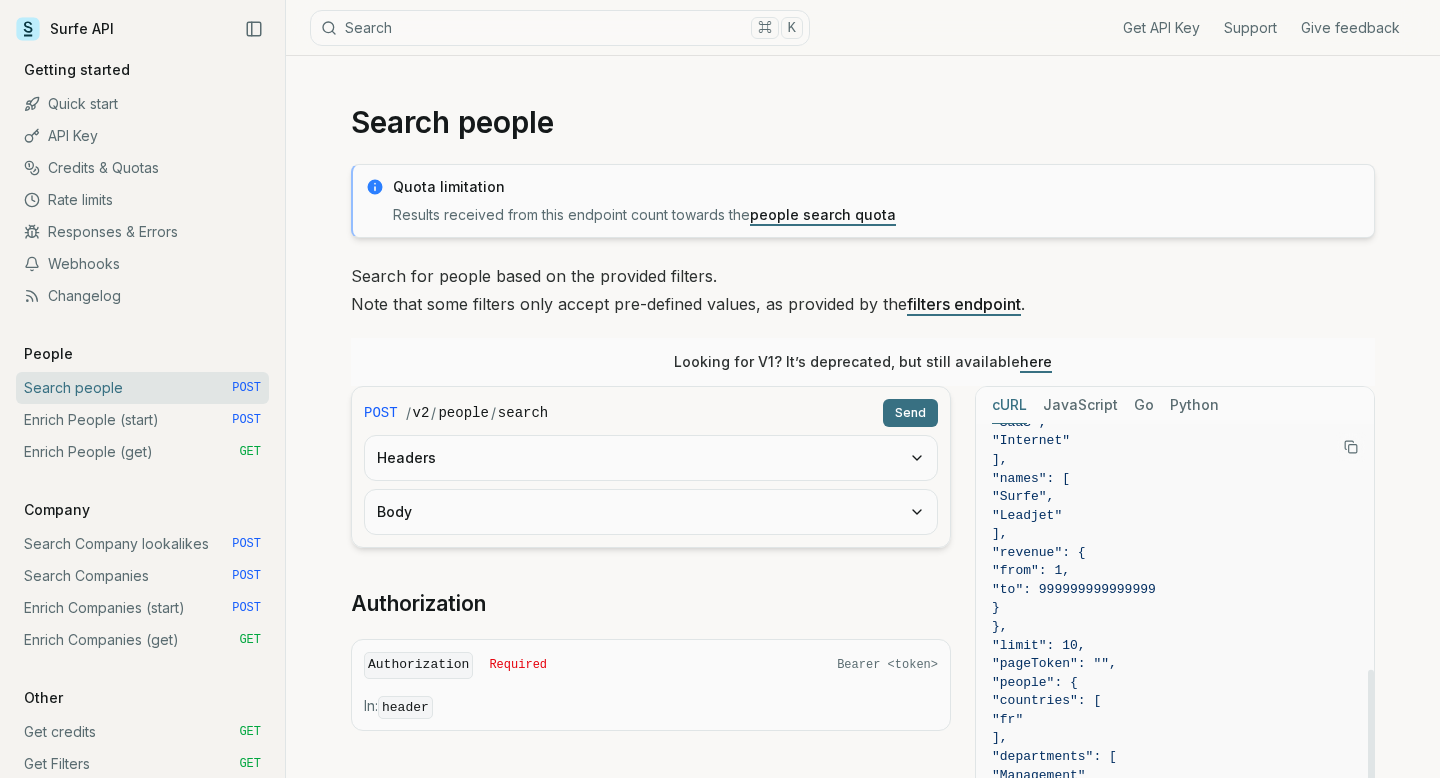 click on "Search ⌘ K" at bounding box center [560, 28] 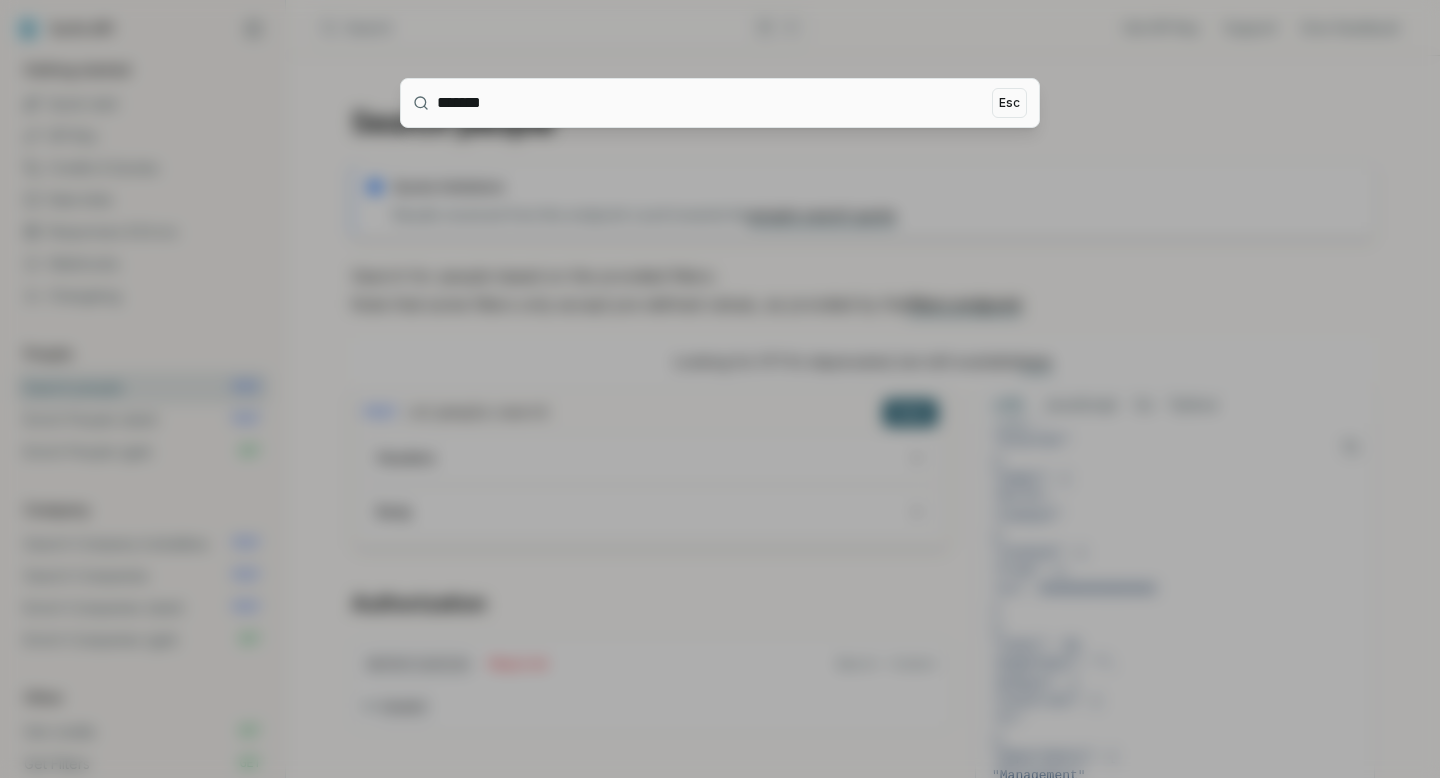 type on "********" 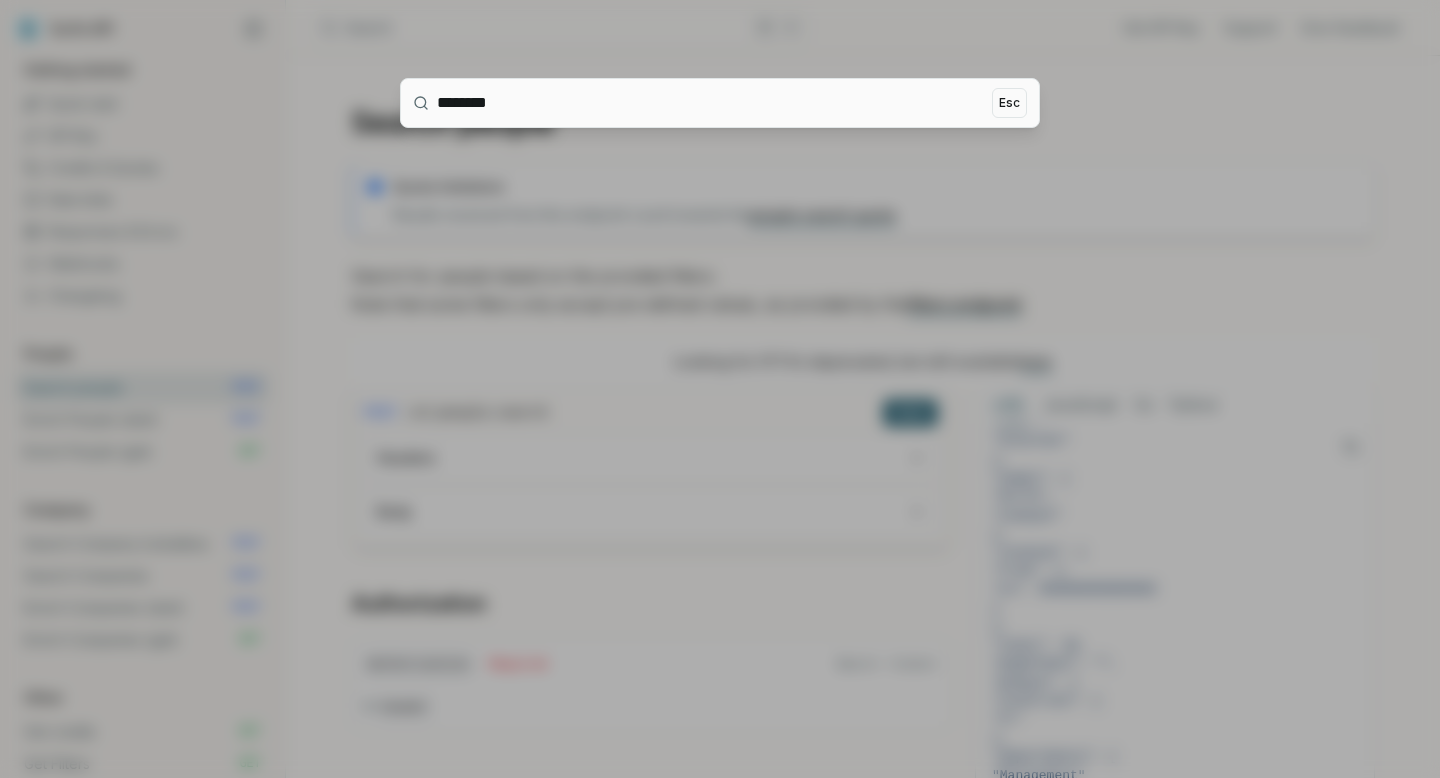 click on "********" at bounding box center [710, 103] 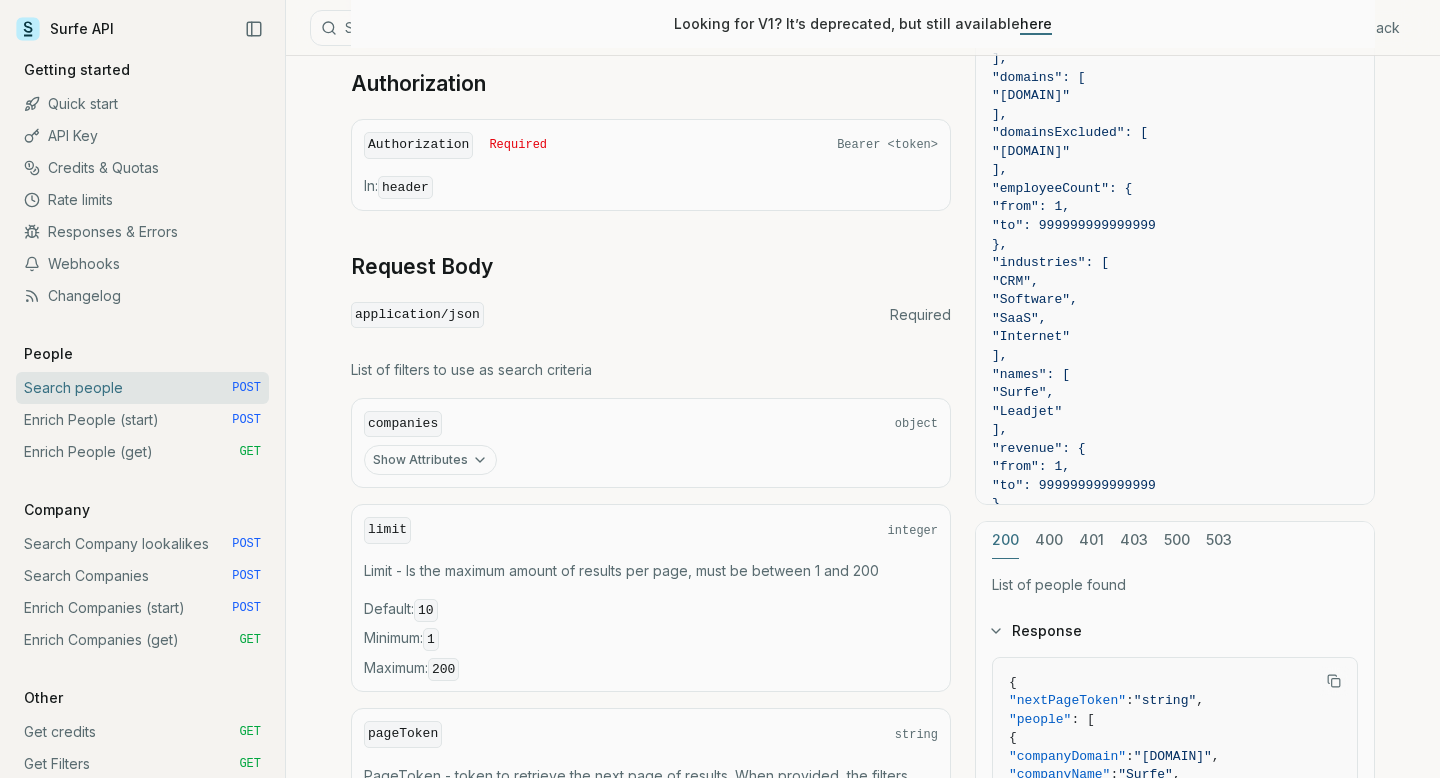 scroll, scrollTop: 545, scrollLeft: 0, axis: vertical 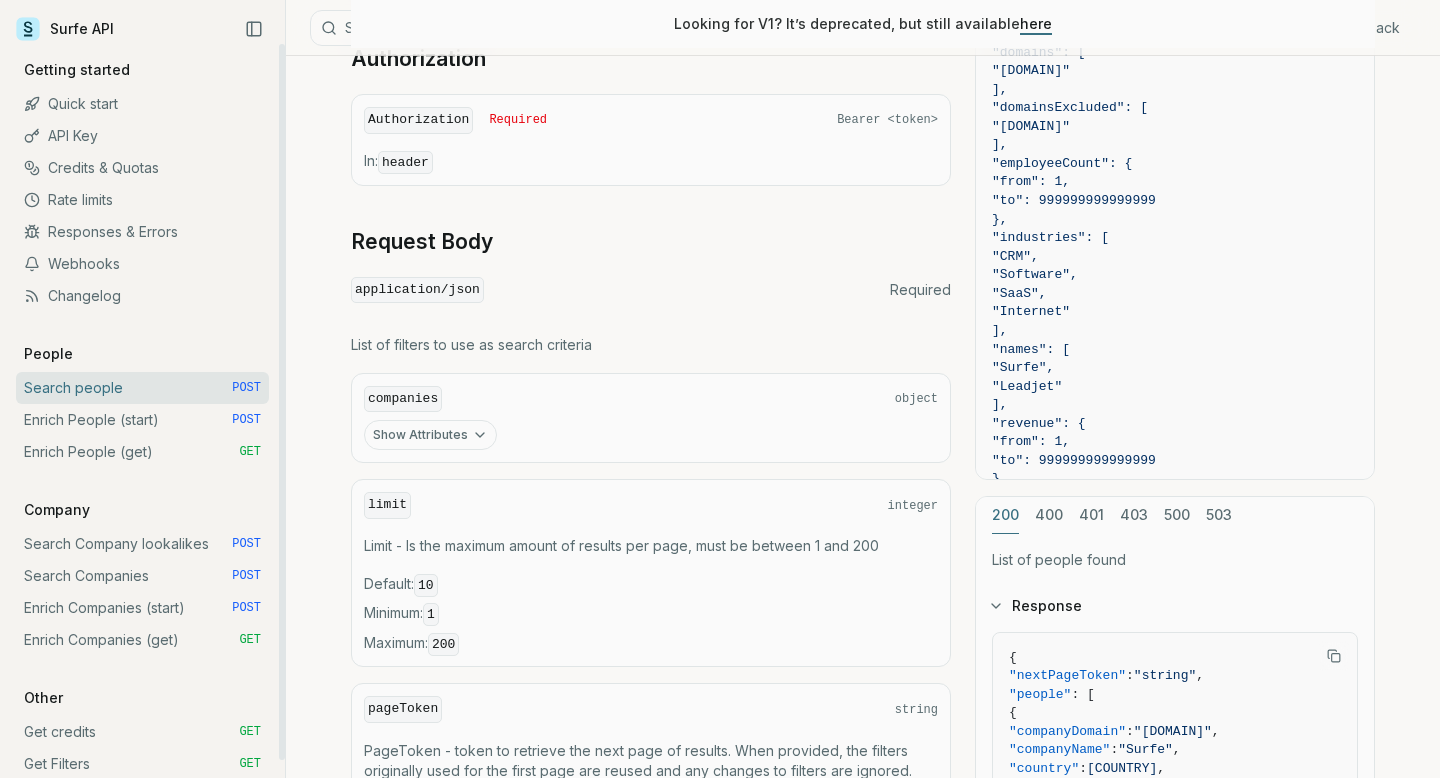 click on "Show Attributes" at bounding box center (651, 435) 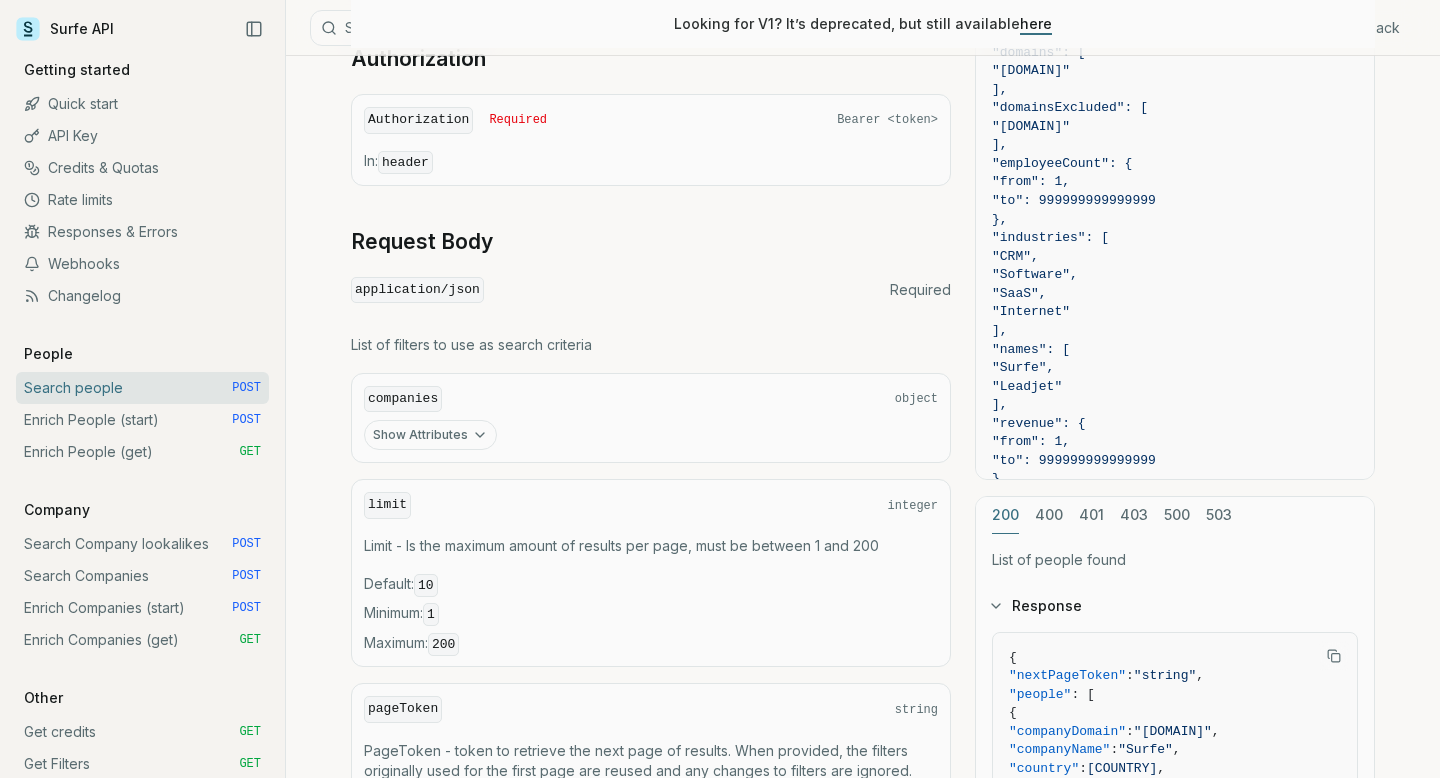 click 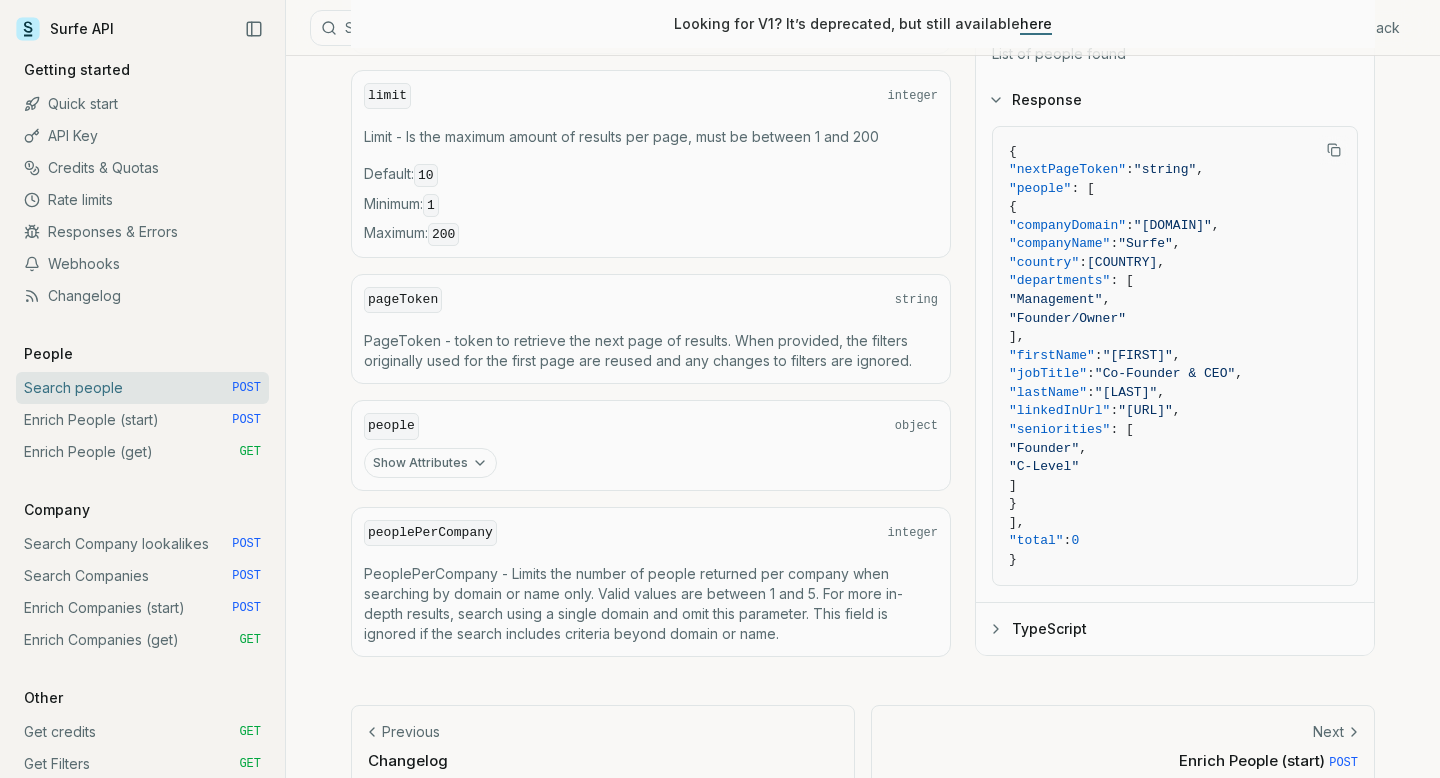 scroll, scrollTop: 1960, scrollLeft: 0, axis: vertical 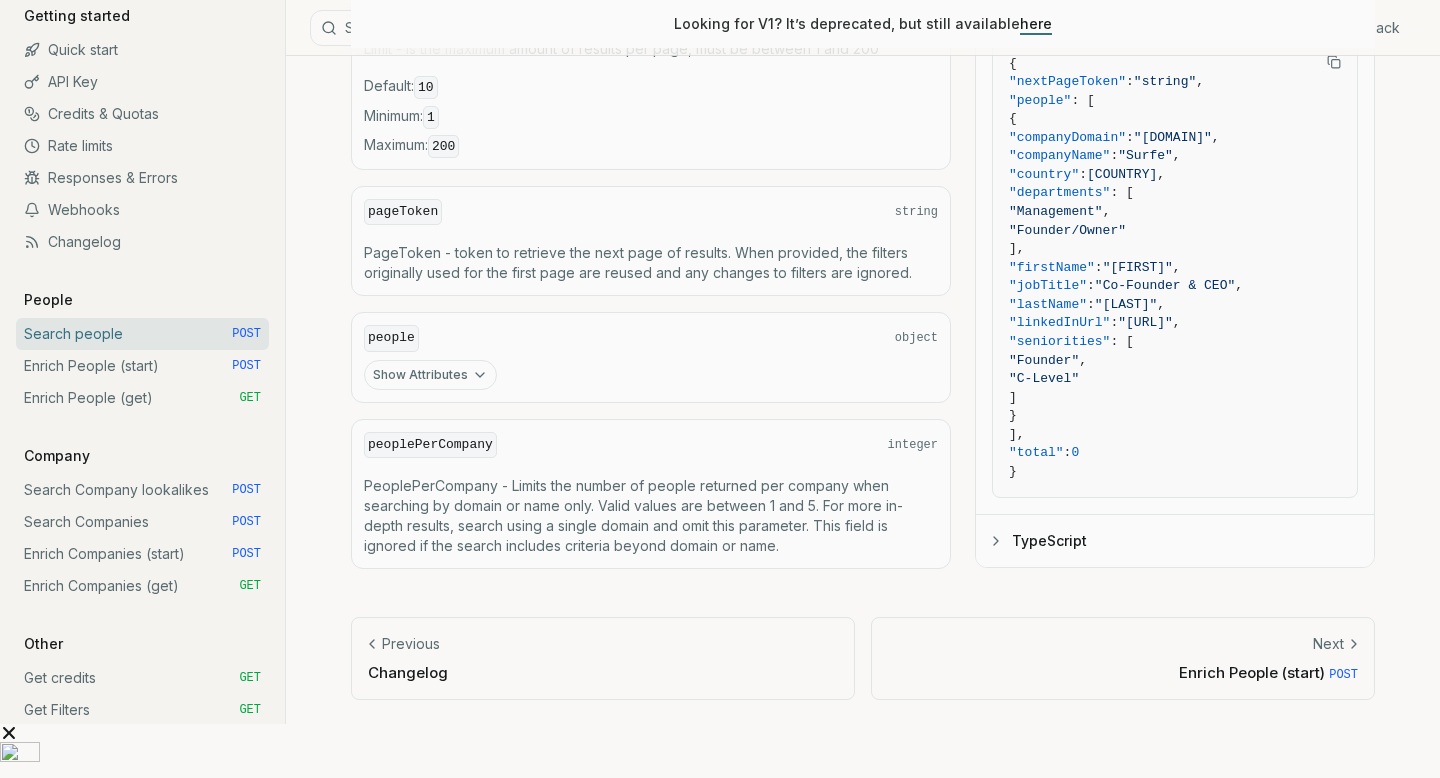 click on "Show Attributes" at bounding box center (430, 375) 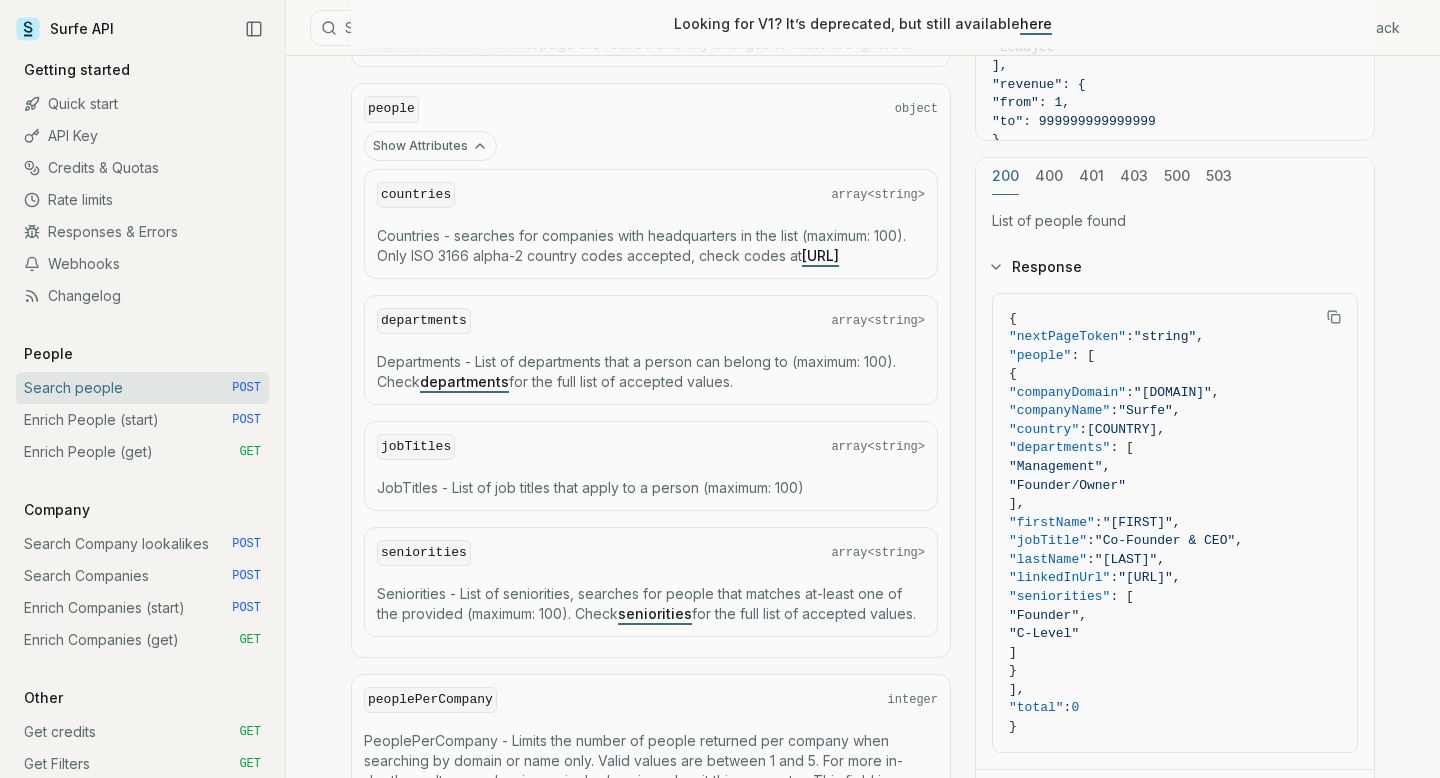 scroll, scrollTop: 2464, scrollLeft: 0, axis: vertical 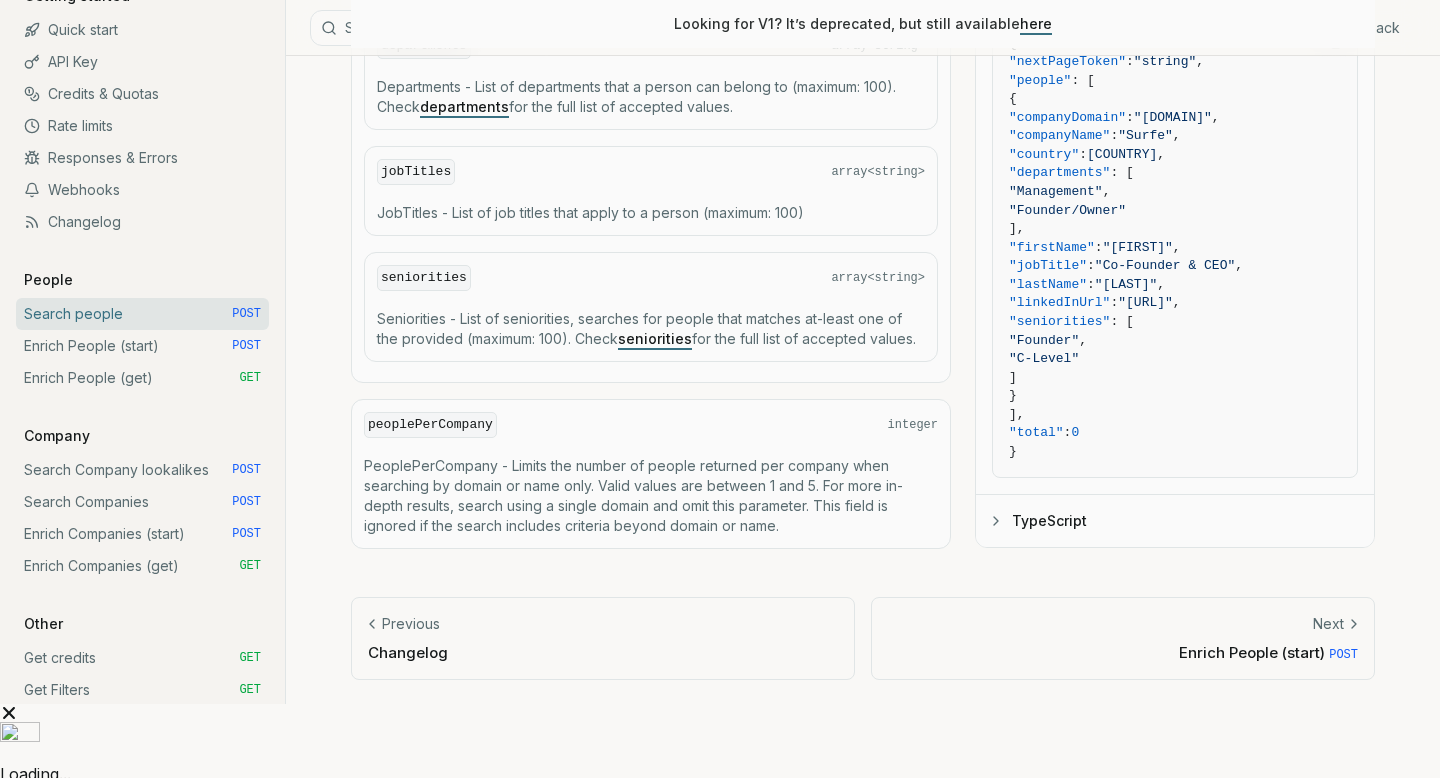 click on "peoplePerCompany" at bounding box center [430, 425] 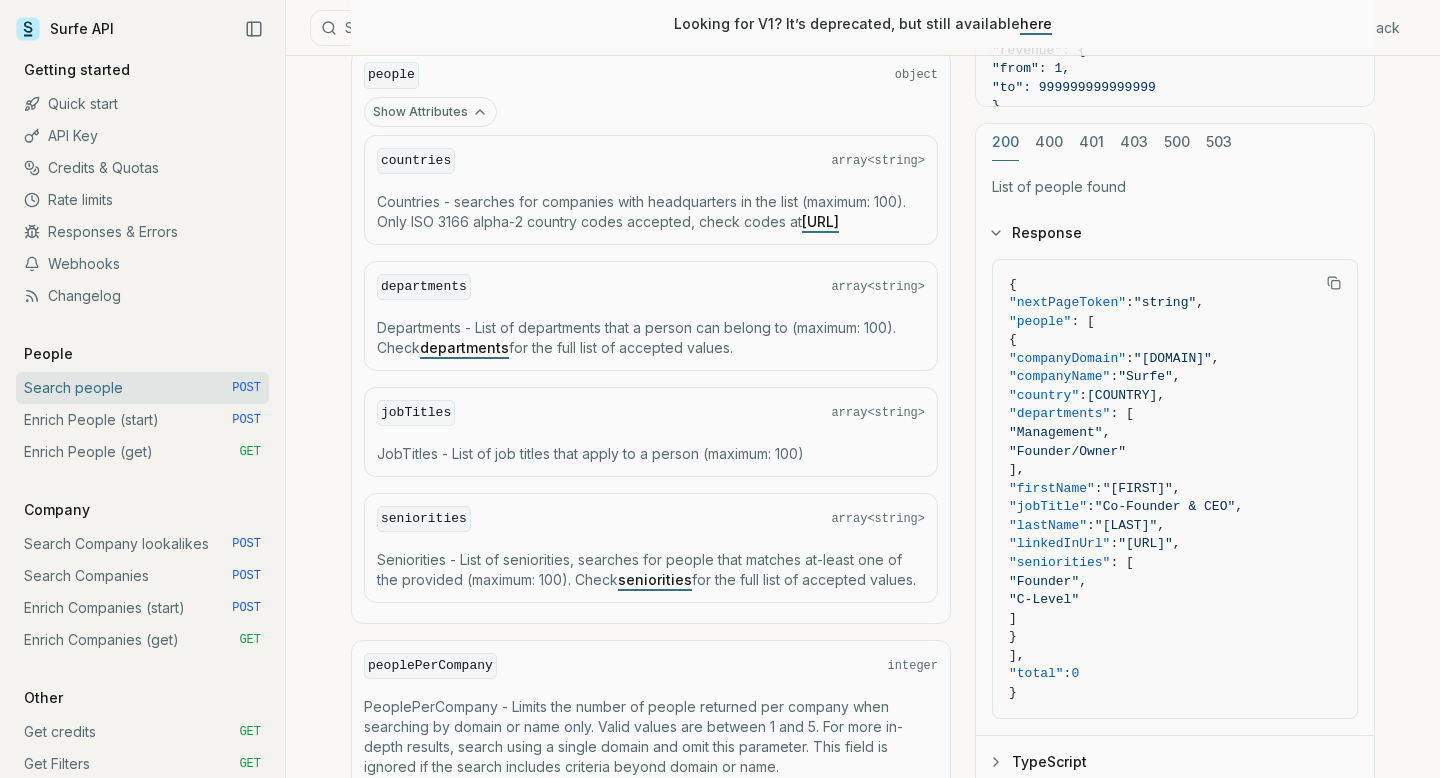 scroll, scrollTop: 2203, scrollLeft: 0, axis: vertical 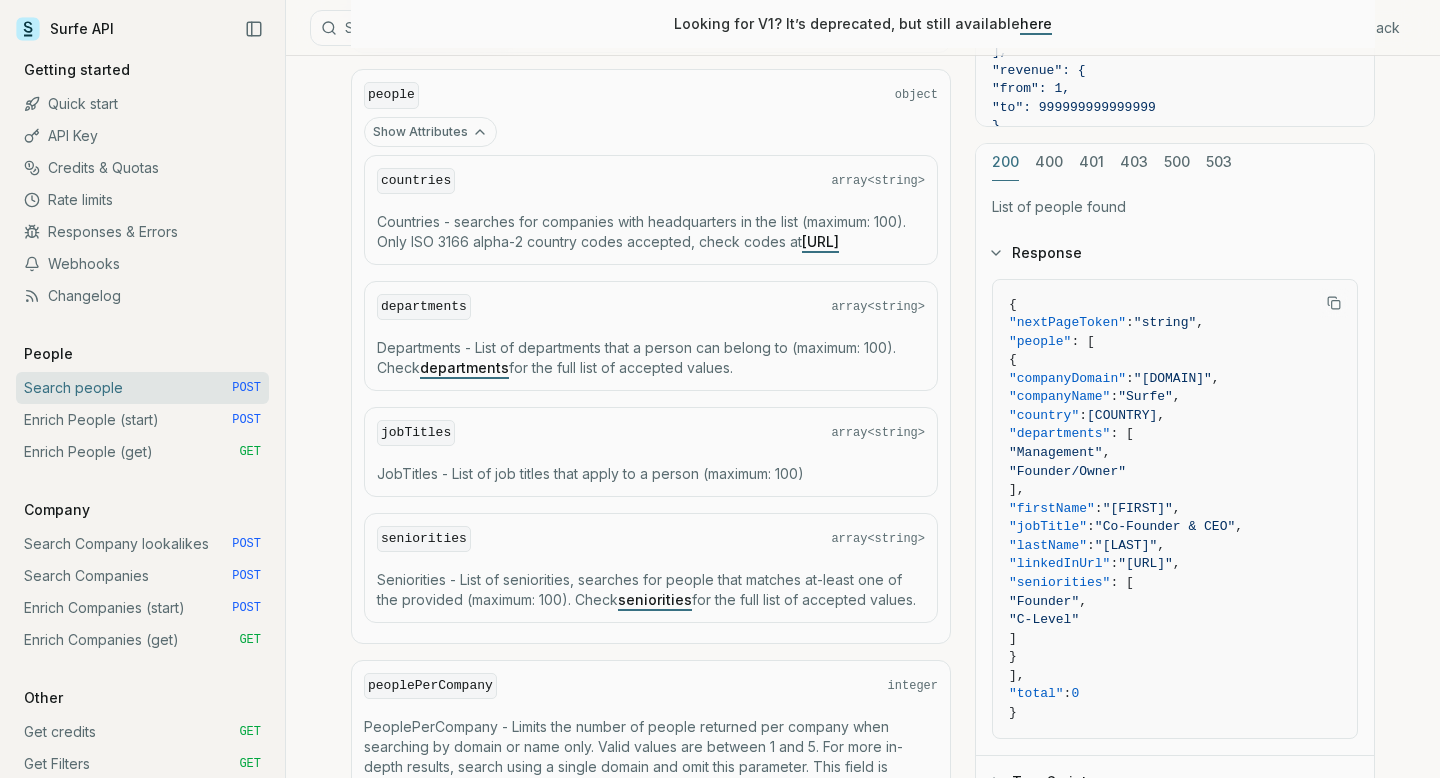 click on "[URL]" at bounding box center (820, 241) 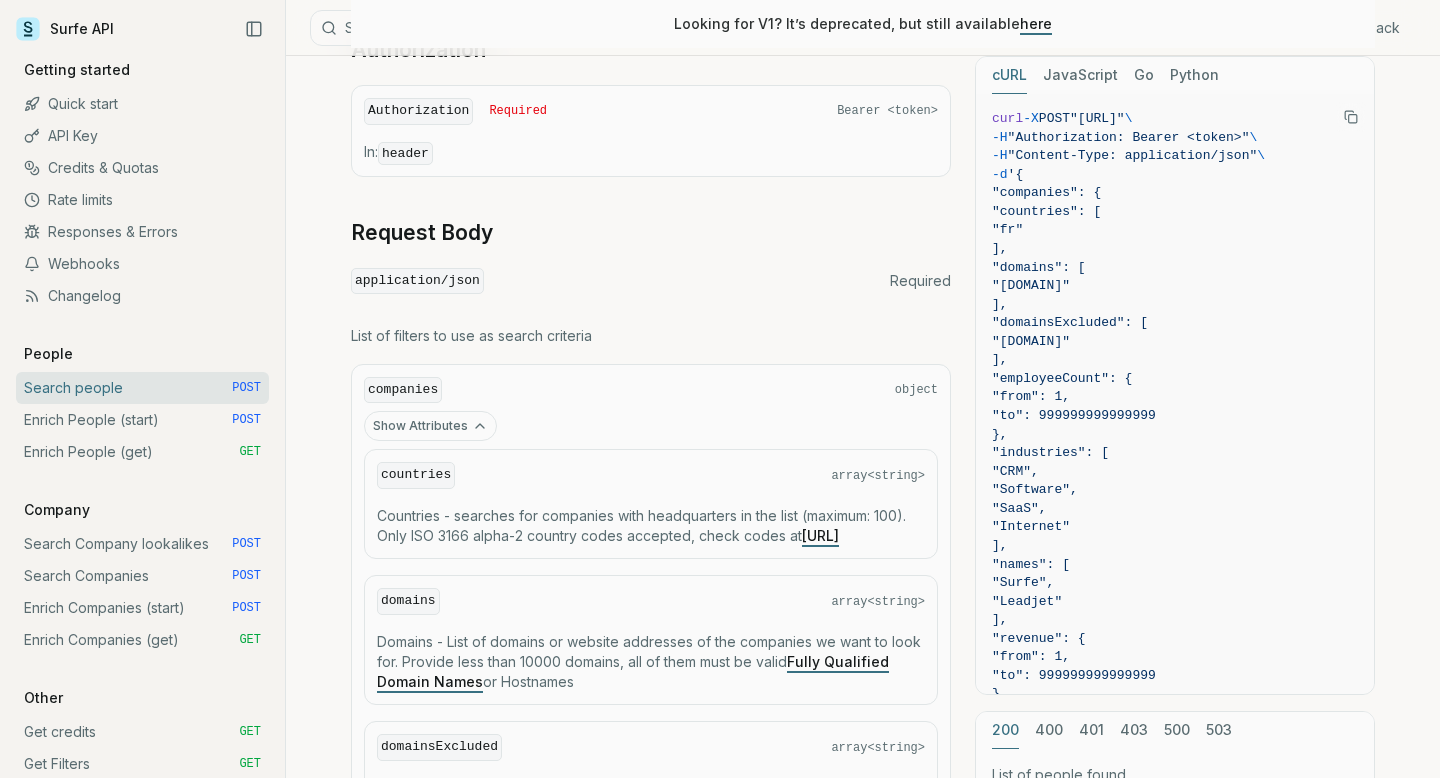 scroll, scrollTop: 878, scrollLeft: 0, axis: vertical 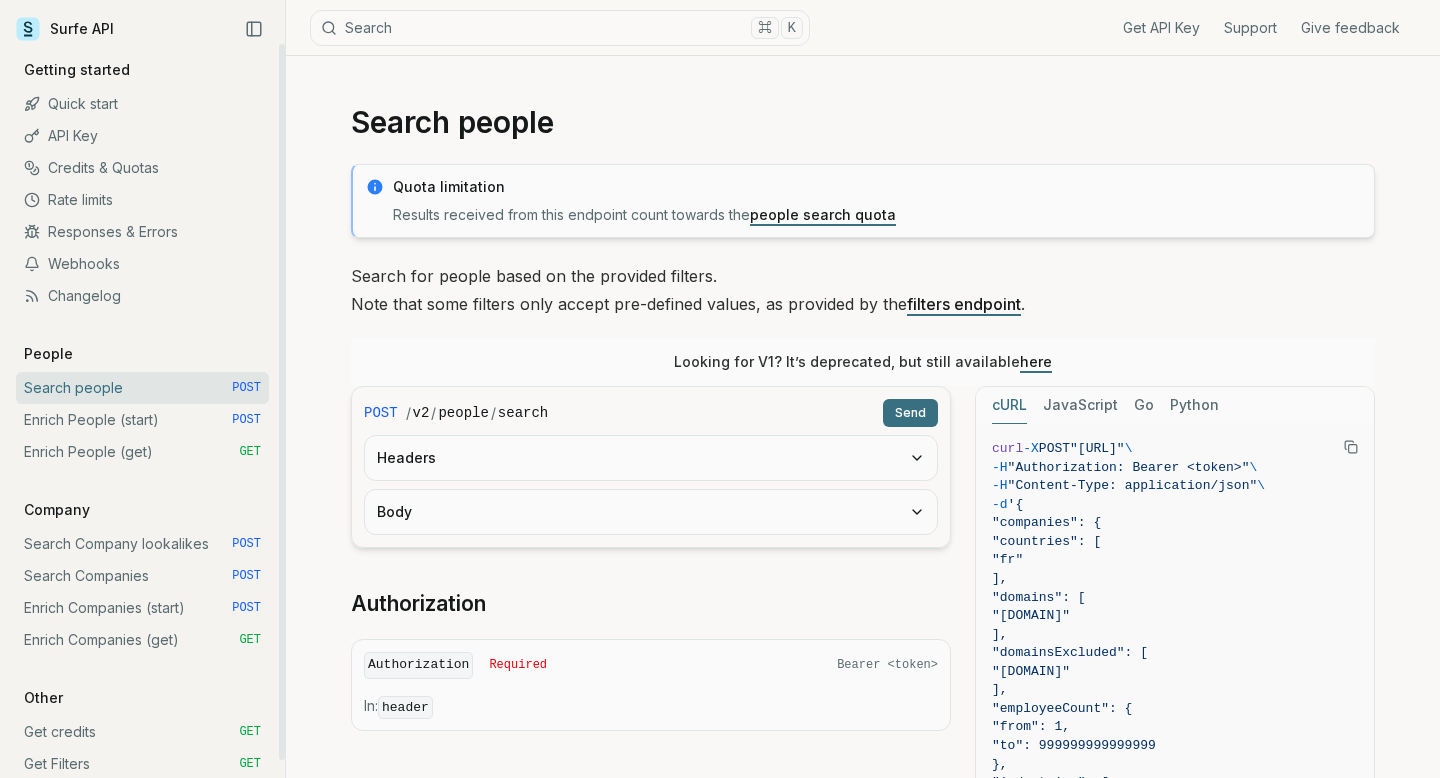 click on "Surfe API" at bounding box center (142, 29) 